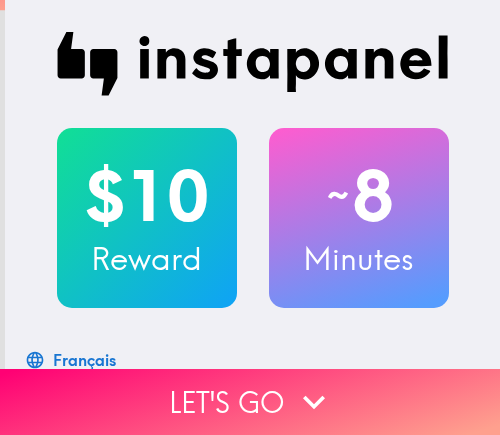 scroll, scrollTop: 0, scrollLeft: 0, axis: both 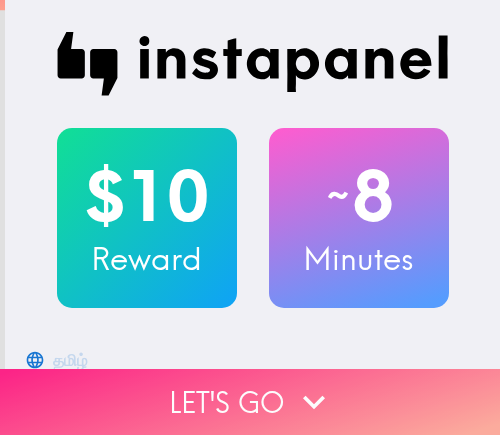 click 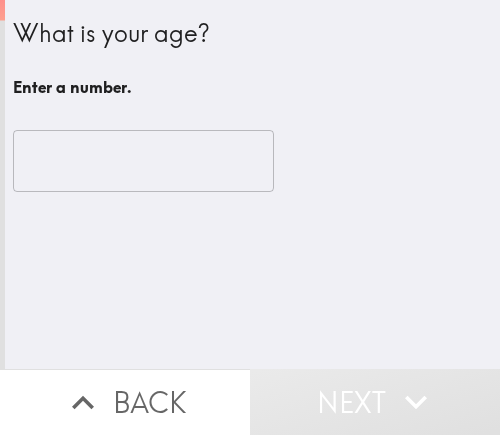 click at bounding box center [143, 161] 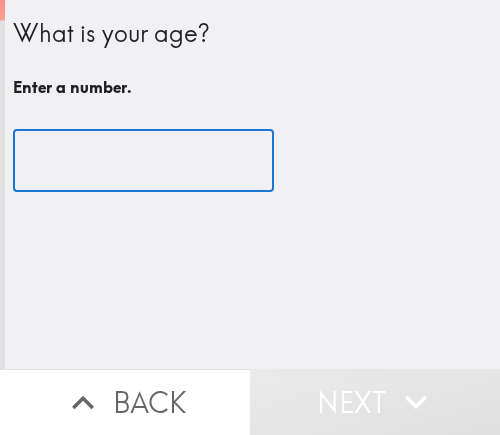 click at bounding box center [143, 161] 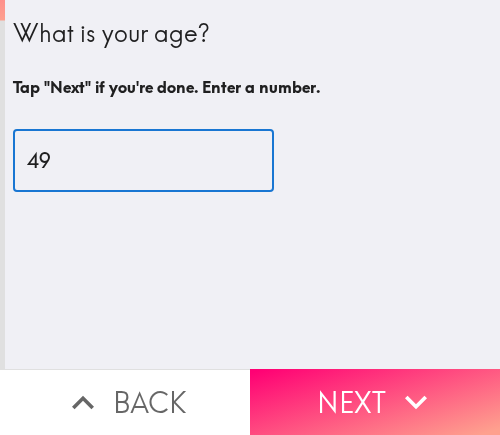 type on "49" 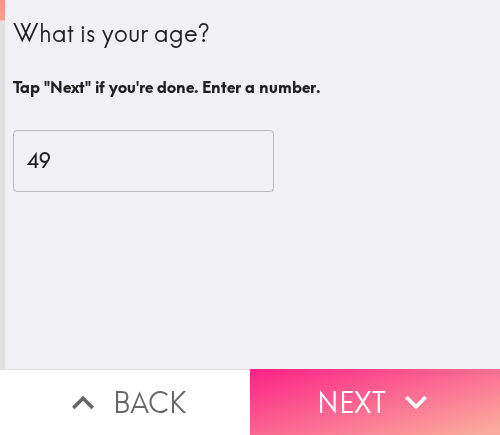 click on "Next" at bounding box center [375, 402] 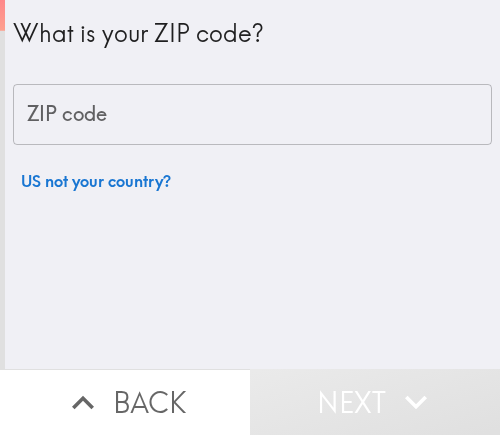 click on "ZIP code" at bounding box center [252, 115] 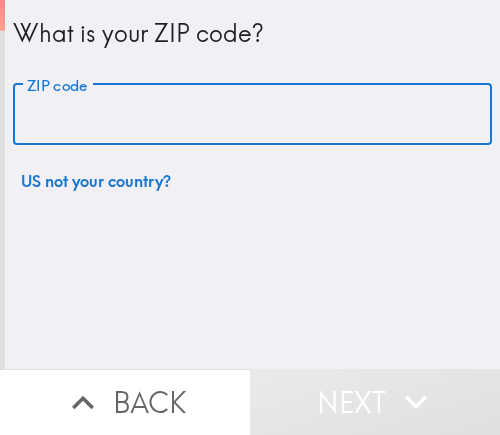 paste on "11802" 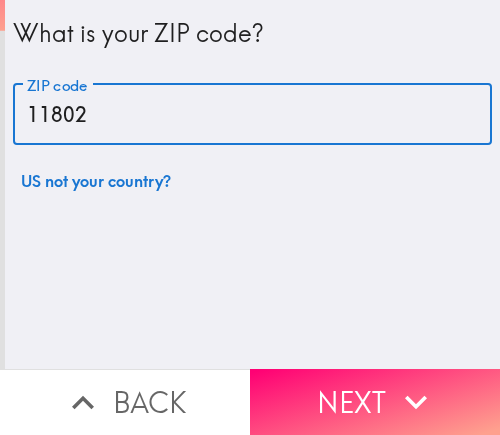 type on "11802" 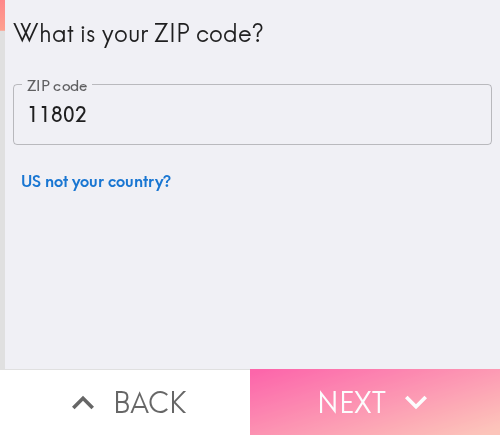 click on "Next" at bounding box center (375, 402) 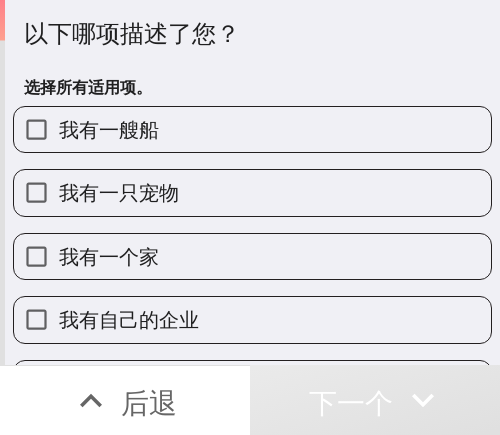 click on "我有自己的企业" at bounding box center [252, 319] 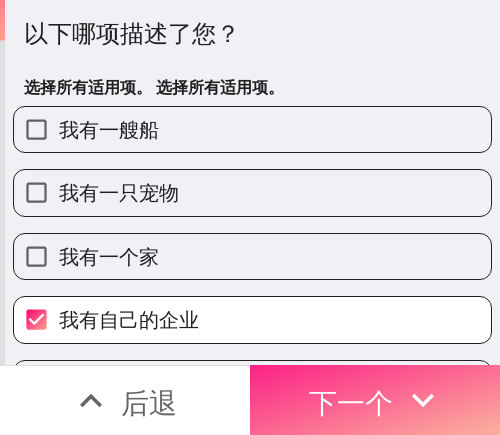 click on "下一个" at bounding box center (351, 400) 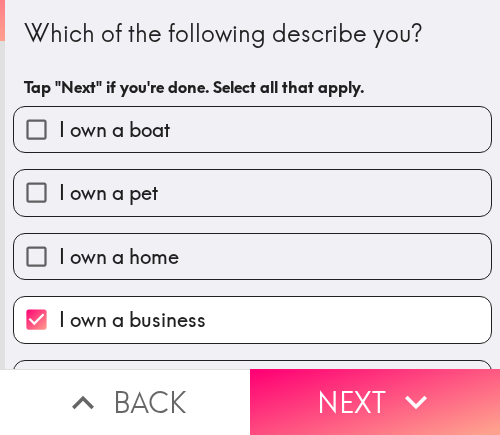 scroll, scrollTop: 0, scrollLeft: 0, axis: both 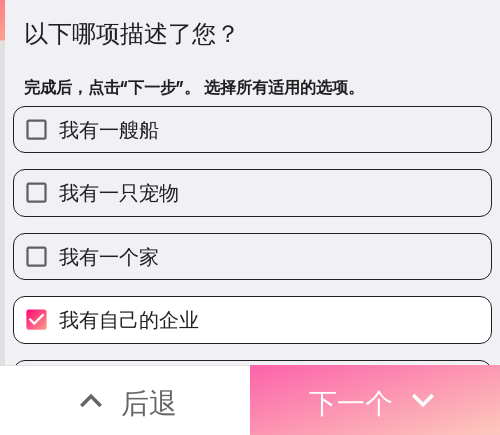 click on "下一个" at bounding box center [375, 400] 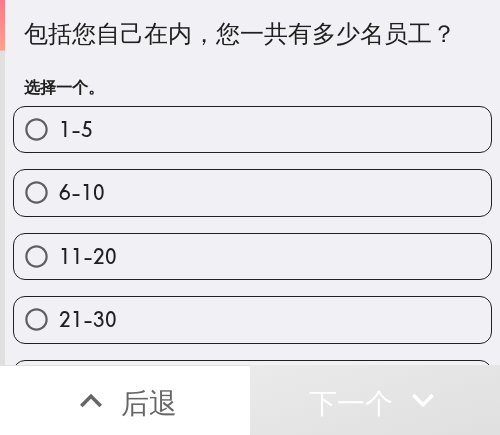 drag, startPoint x: 300, startPoint y: 127, endPoint x: 472, endPoint y: 129, distance: 172.01163 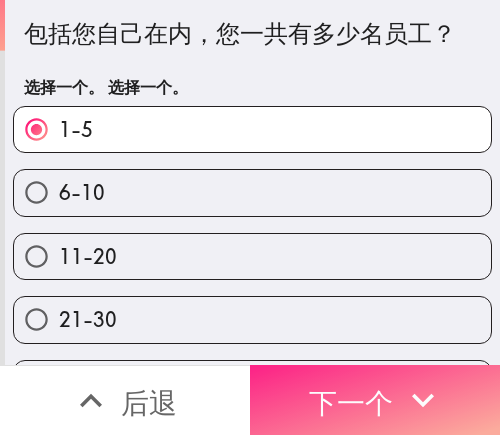 click on "下一个" at bounding box center (351, 402) 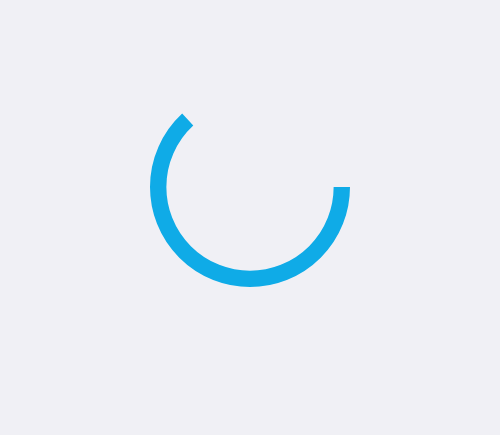 scroll, scrollTop: 0, scrollLeft: 0, axis: both 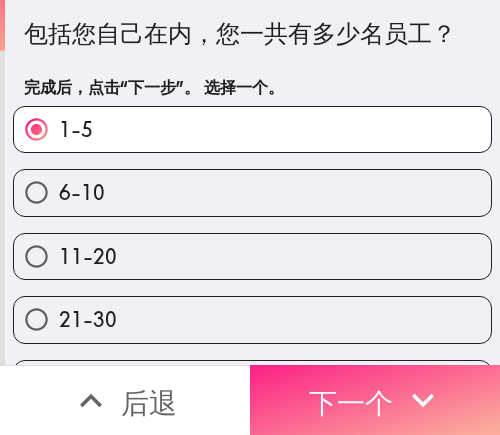 click on "下一个" at bounding box center (351, 402) 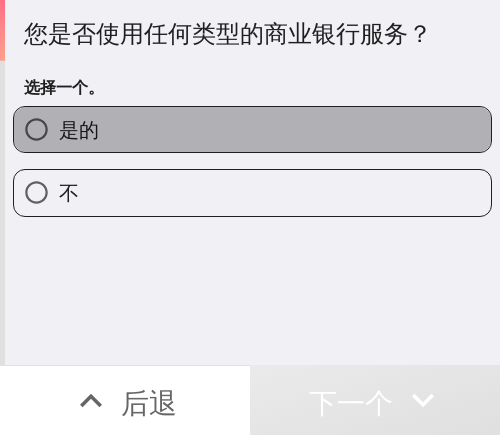 click on "是的" at bounding box center (252, 129) 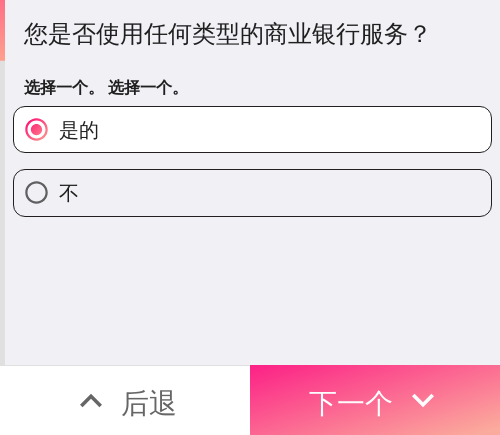 click on "下一个" at bounding box center [351, 400] 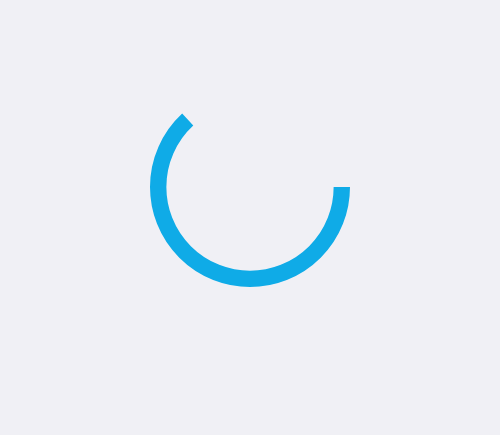 scroll, scrollTop: 0, scrollLeft: 0, axis: both 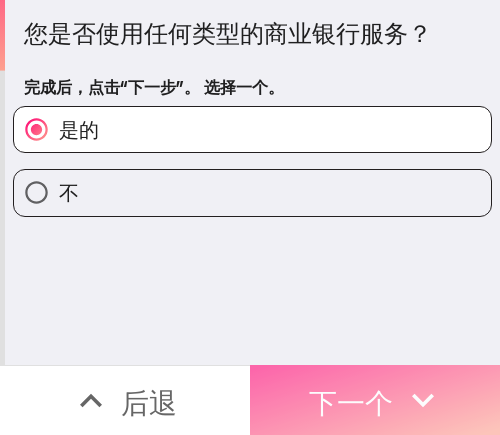 click on "下一个" at bounding box center [351, 402] 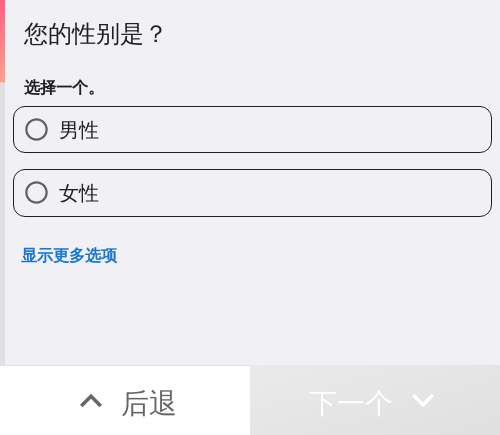 click on "女性" at bounding box center [252, 192] 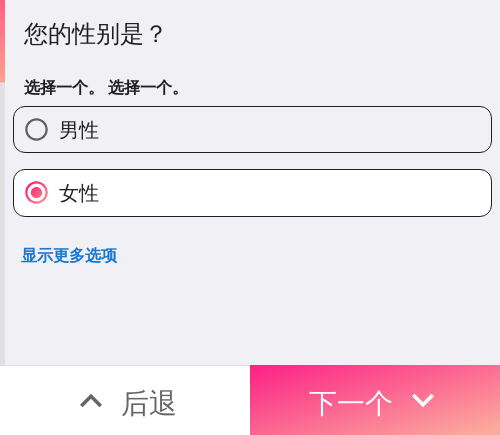 drag, startPoint x: 365, startPoint y: 389, endPoint x: 385, endPoint y: 392, distance: 20.22375 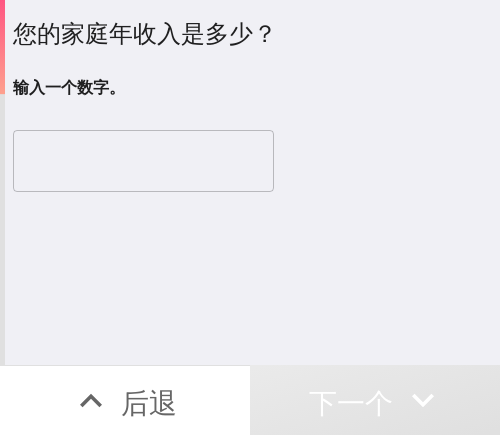 click at bounding box center [143, 161] 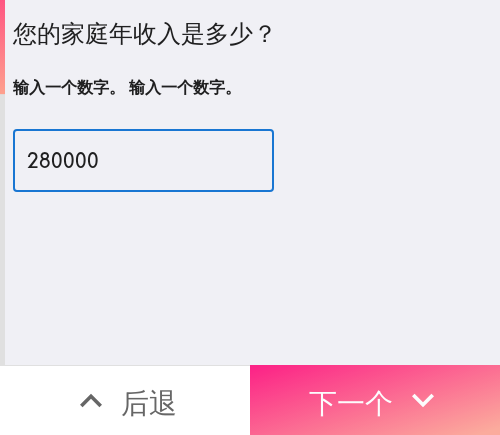 type on "280000" 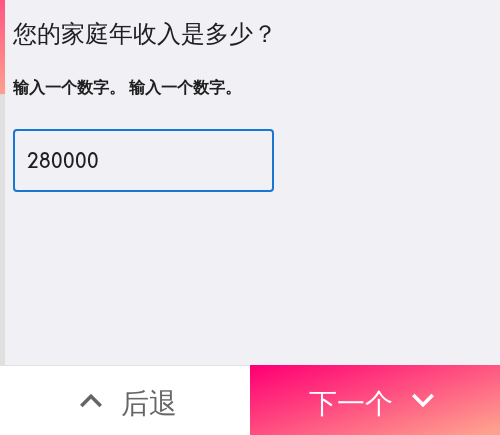 drag, startPoint x: 309, startPoint y: 375, endPoint x: 463, endPoint y: 268, distance: 187.52333 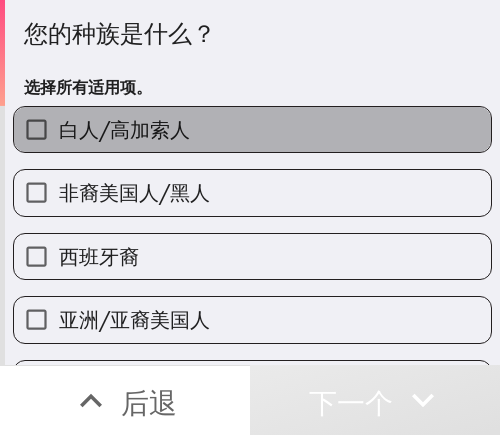 drag, startPoint x: 312, startPoint y: 119, endPoint x: 475, endPoint y: 119, distance: 163 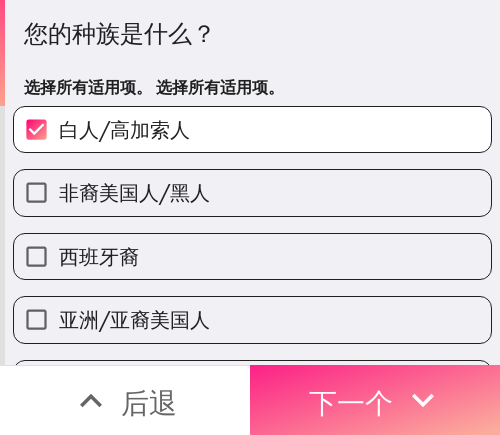 drag, startPoint x: 394, startPoint y: 368, endPoint x: 406, endPoint y: 370, distance: 12.165525 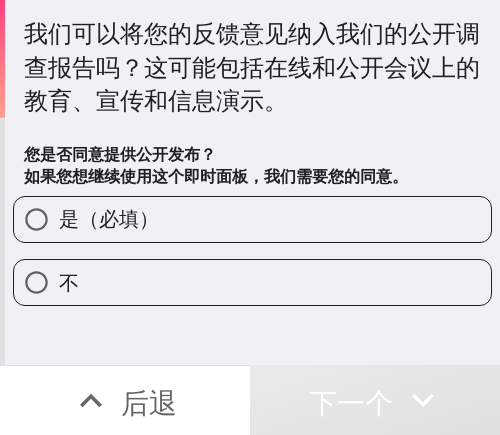 drag, startPoint x: 337, startPoint y: 218, endPoint x: 498, endPoint y: 209, distance: 161.25136 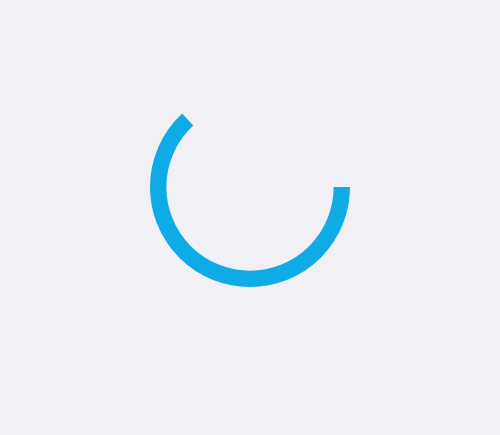 scroll, scrollTop: 0, scrollLeft: 0, axis: both 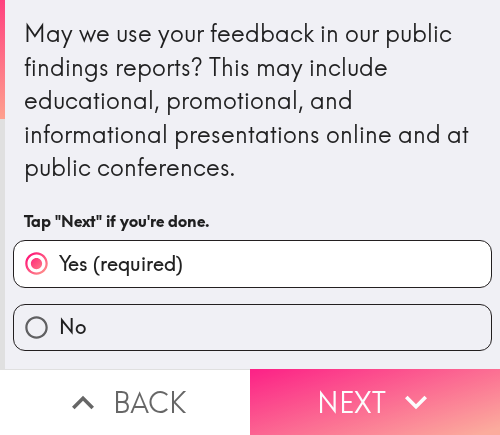 drag, startPoint x: 333, startPoint y: 373, endPoint x: 349, endPoint y: 377, distance: 16.492422 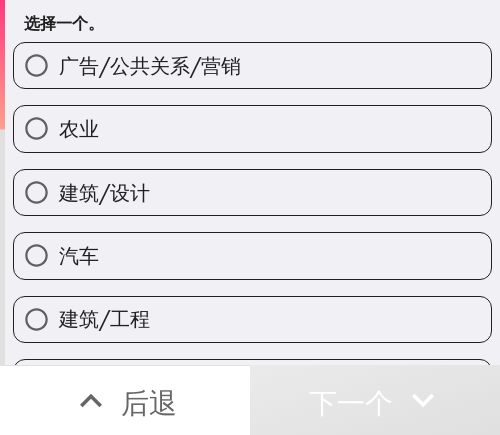 scroll, scrollTop: 100, scrollLeft: 0, axis: vertical 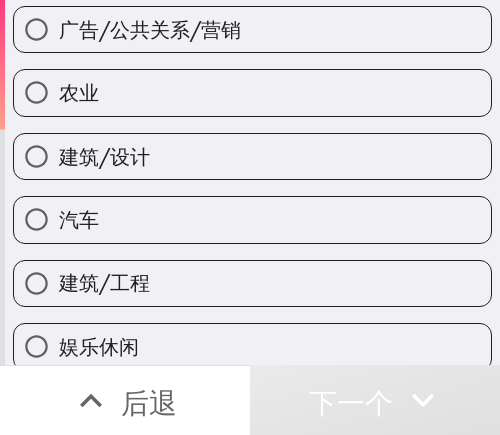 click on "建筑/工程" at bounding box center (104, 282) 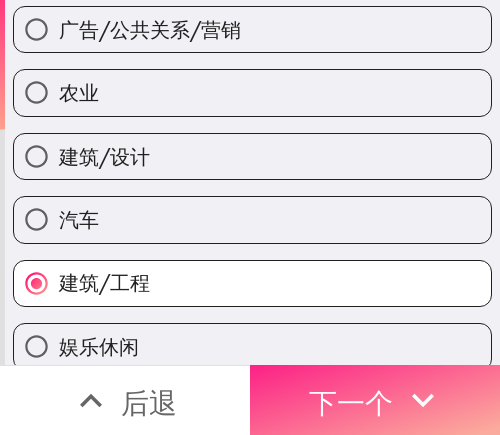 drag, startPoint x: 381, startPoint y: 367, endPoint x: 473, endPoint y: 366, distance: 92.00543 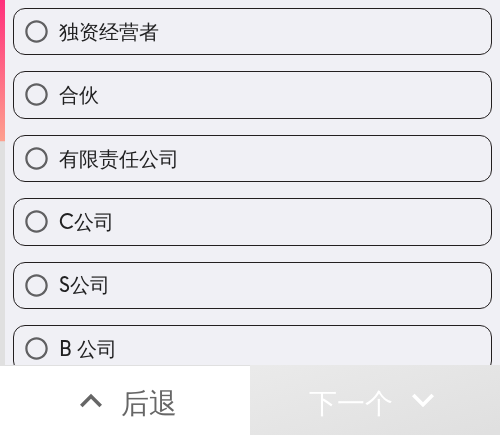 scroll, scrollTop: 65, scrollLeft: 0, axis: vertical 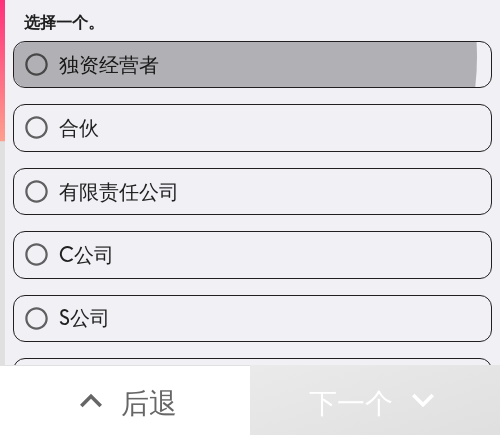 drag, startPoint x: 211, startPoint y: 57, endPoint x: 302, endPoint y: 57, distance: 91 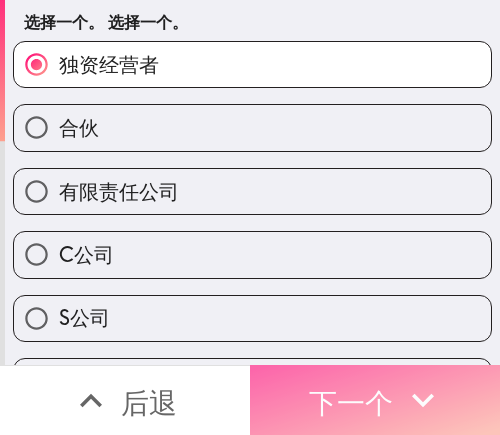 click on "下一个" at bounding box center [351, 402] 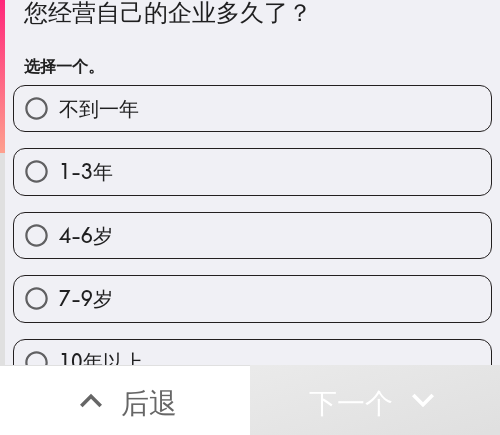 scroll, scrollTop: 59, scrollLeft: 0, axis: vertical 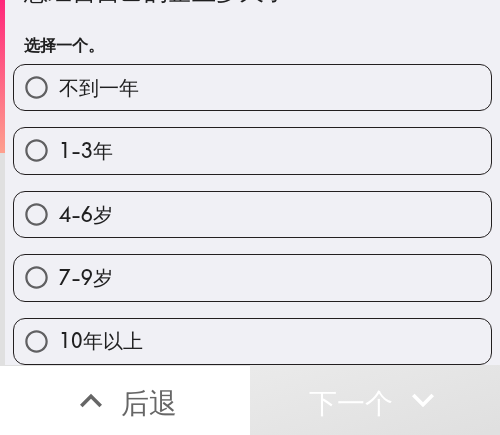 drag, startPoint x: 280, startPoint y: 318, endPoint x: 465, endPoint y: 319, distance: 185.0027 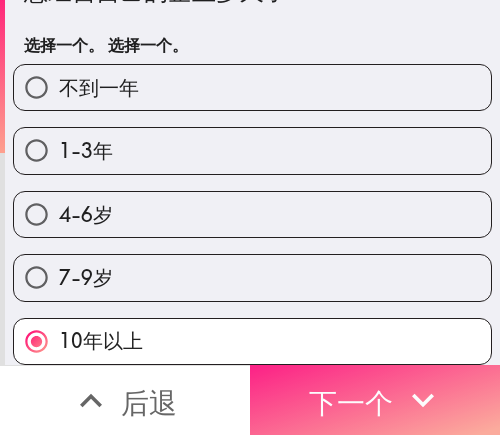 click 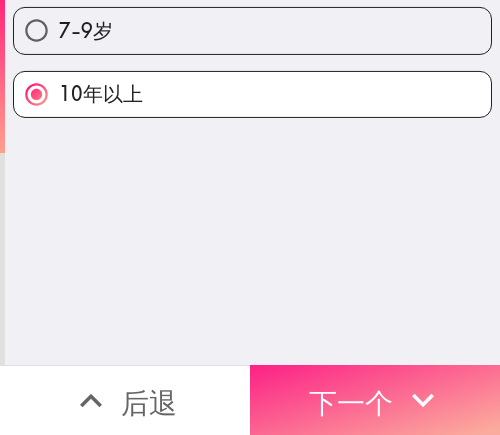 scroll, scrollTop: 0, scrollLeft: 0, axis: both 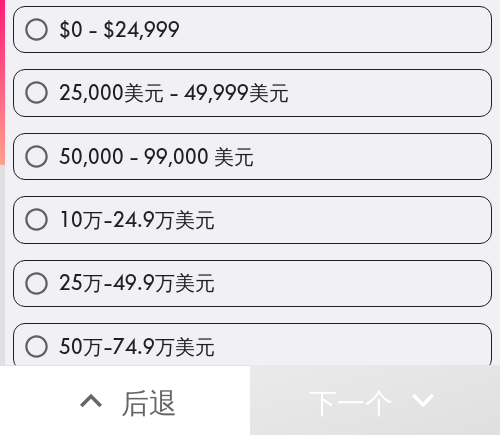 click on "50万-74.9万美元" at bounding box center [244, 338] 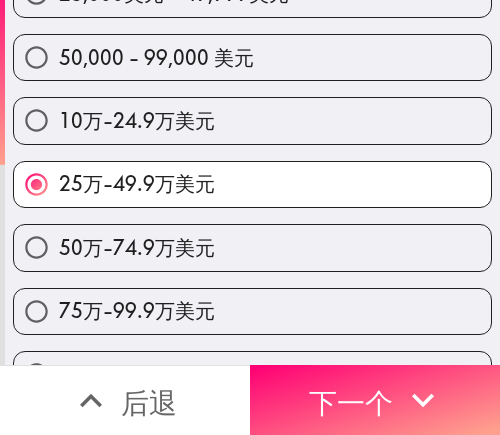 scroll, scrollTop: 200, scrollLeft: 0, axis: vertical 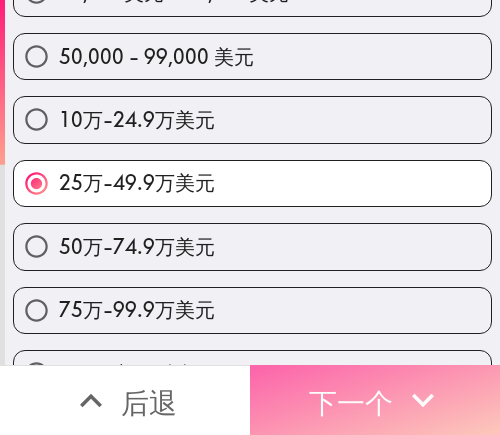 click on "下一个" at bounding box center [351, 402] 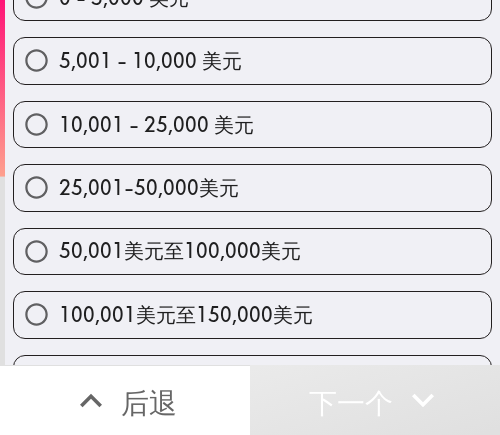 scroll, scrollTop: 200, scrollLeft: 0, axis: vertical 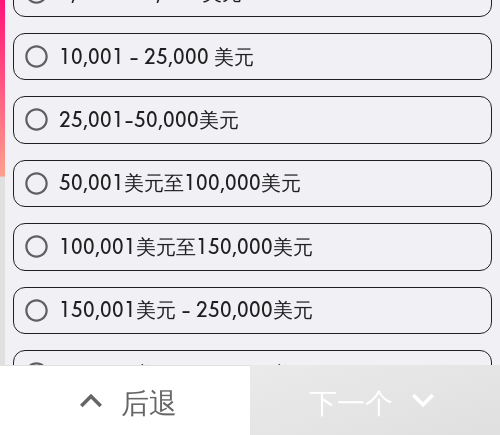 click on "25,001-50,000美元" at bounding box center (149, 119) 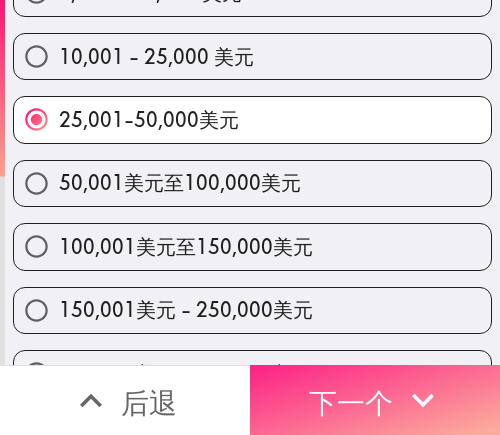 click on "下一个" at bounding box center (351, 402) 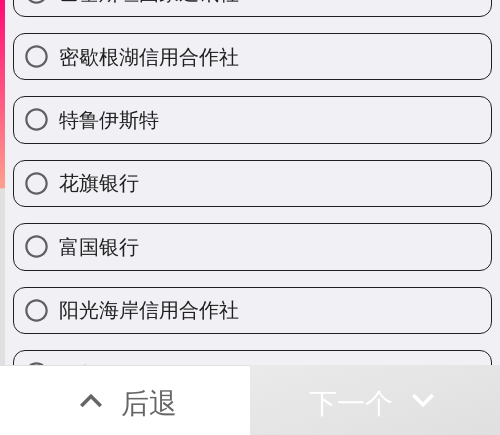 scroll, scrollTop: 166, scrollLeft: 0, axis: vertical 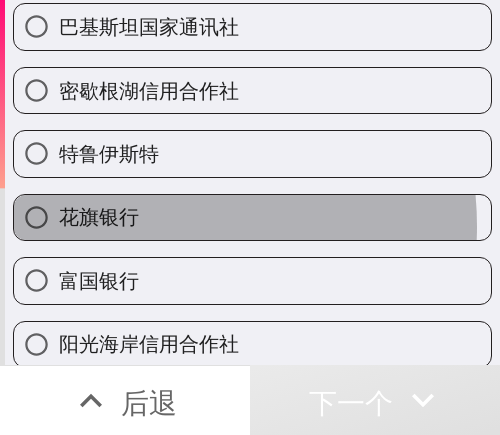 click on "花旗银行" at bounding box center [99, 216] 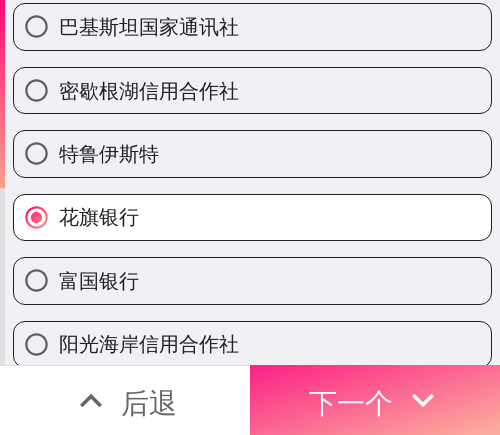 click on "下一个" at bounding box center (351, 402) 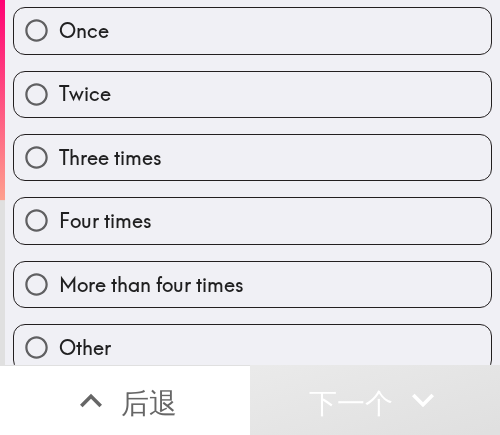 scroll, scrollTop: 8, scrollLeft: 0, axis: vertical 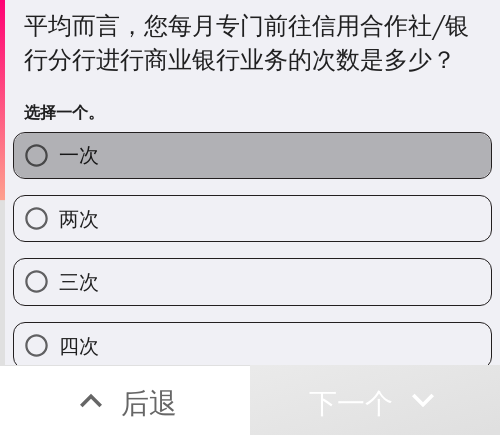 drag, startPoint x: 330, startPoint y: 196, endPoint x: 412, endPoint y: 204, distance: 82.38932 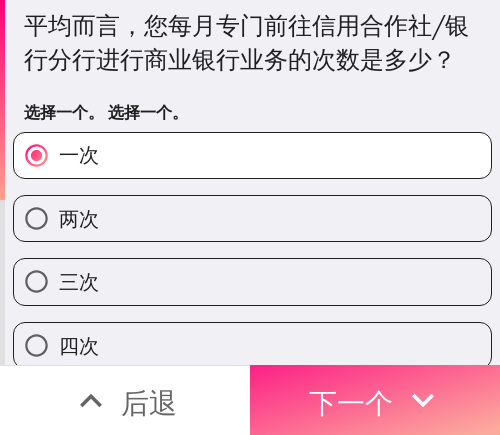 drag, startPoint x: 333, startPoint y: 363, endPoint x: 495, endPoint y: 375, distance: 162.44383 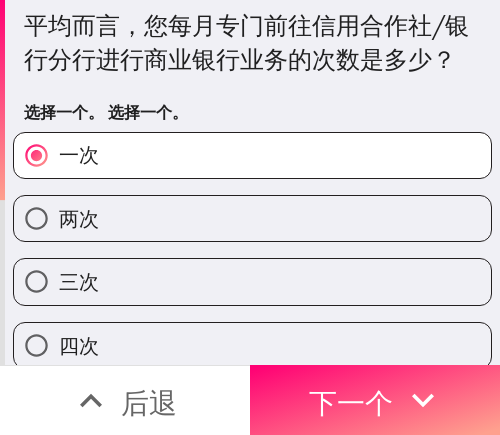 click on "下一个" at bounding box center [351, 400] 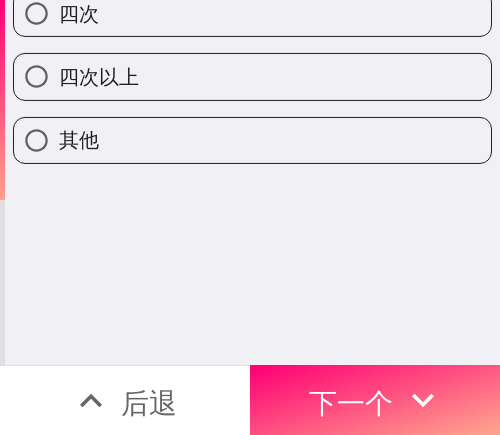 scroll, scrollTop: 0, scrollLeft: 0, axis: both 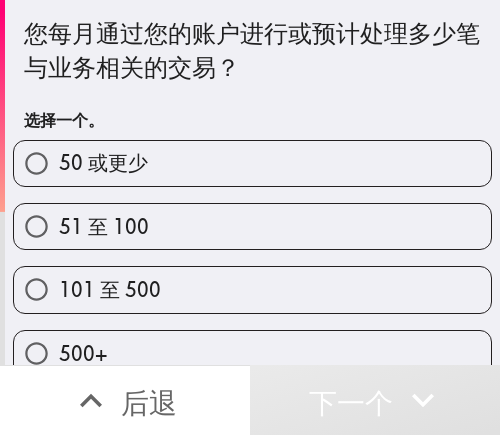 click on "50 或更少" at bounding box center (252, 163) 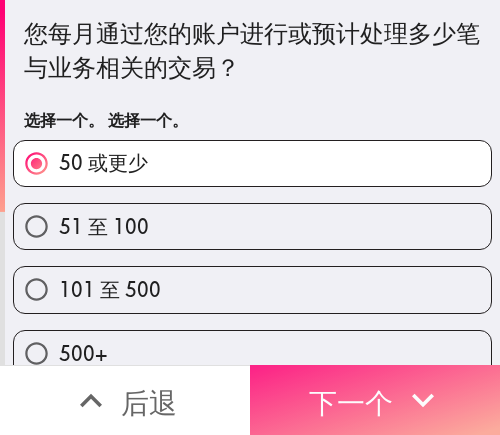 drag, startPoint x: 367, startPoint y: 381, endPoint x: 469, endPoint y: 381, distance: 102 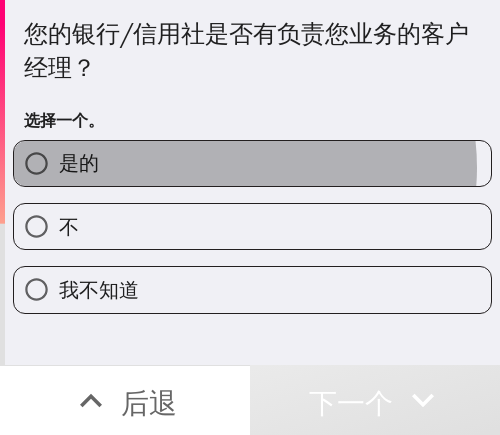 drag, startPoint x: 228, startPoint y: 167, endPoint x: 486, endPoint y: 167, distance: 258 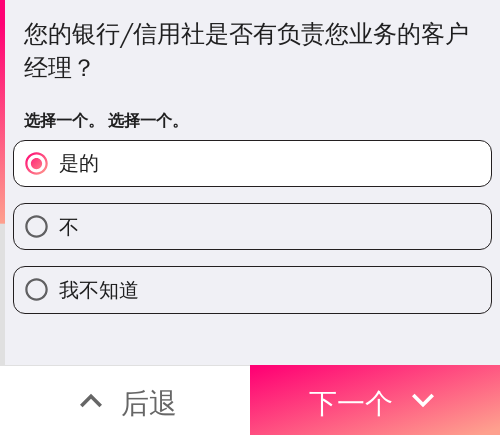 click on "不" at bounding box center (252, 226) 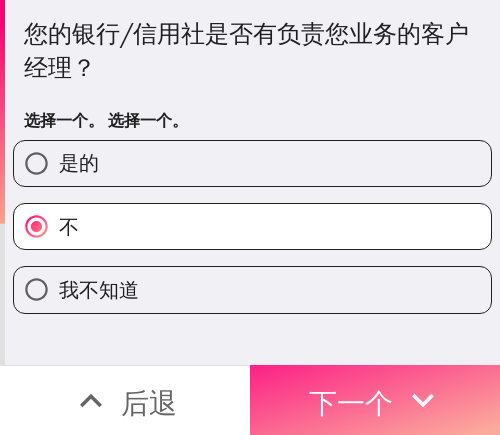 drag, startPoint x: 367, startPoint y: 367, endPoint x: 480, endPoint y: 367, distance: 113 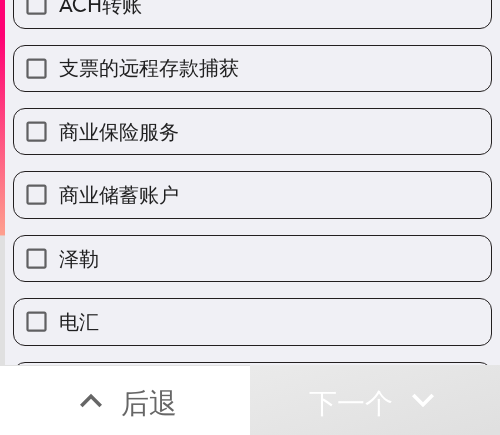 scroll, scrollTop: 200, scrollLeft: 0, axis: vertical 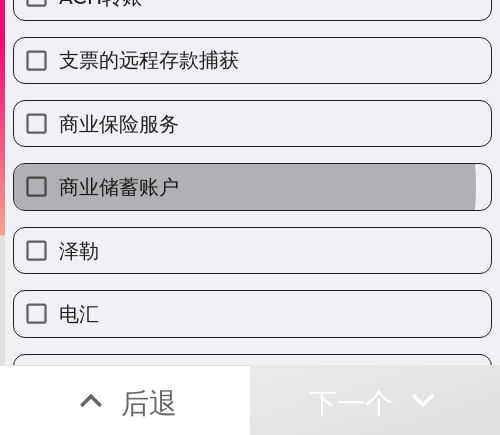 click on "商业储蓄账户" at bounding box center [252, 186] 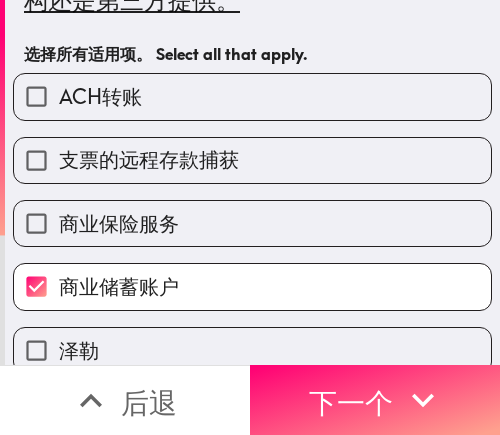 scroll, scrollTop: 400, scrollLeft: 0, axis: vertical 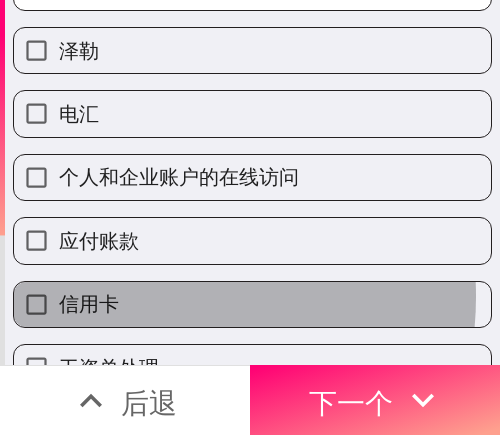 click on "信用卡" at bounding box center (252, 304) 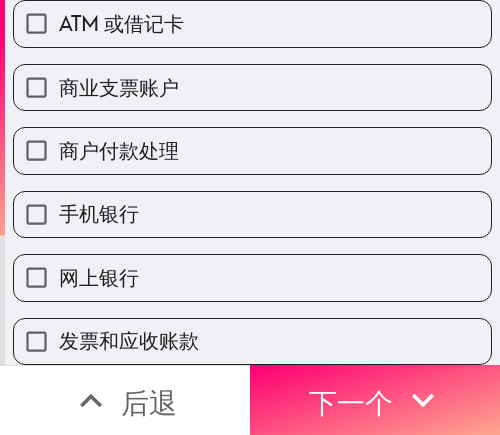 scroll, scrollTop: 824, scrollLeft: 0, axis: vertical 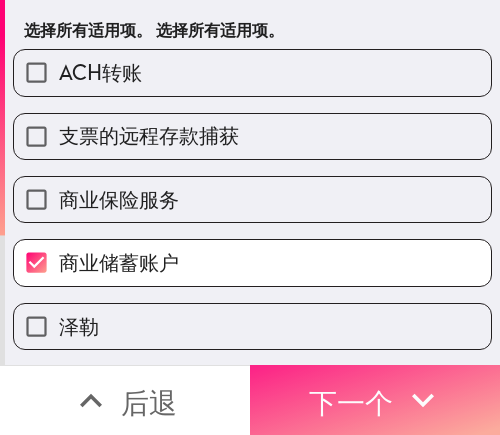 click on "下一个" at bounding box center [375, 400] 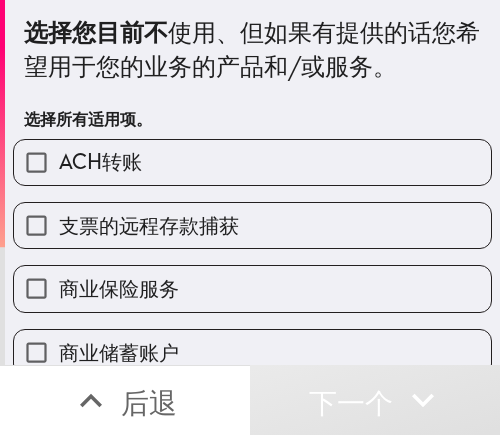 scroll, scrollTop: 0, scrollLeft: 0, axis: both 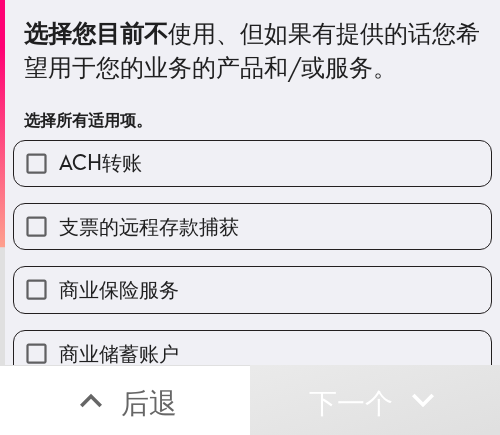 click on "ACH转账" at bounding box center [252, 163] 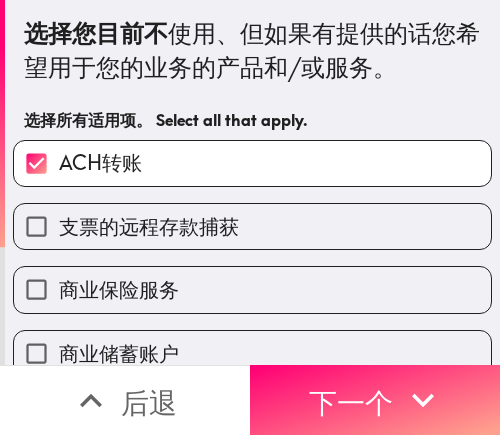 click on "支票的远程存款捕获" at bounding box center (149, 226) 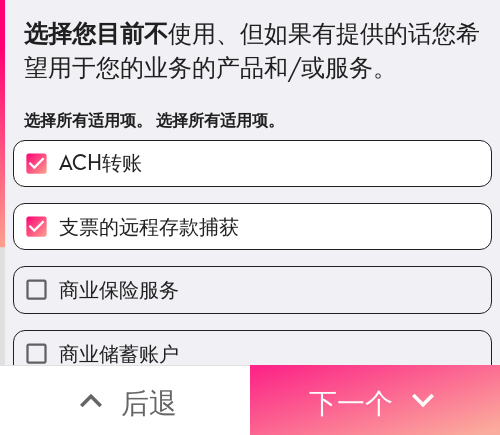 click on "下一个" at bounding box center (351, 402) 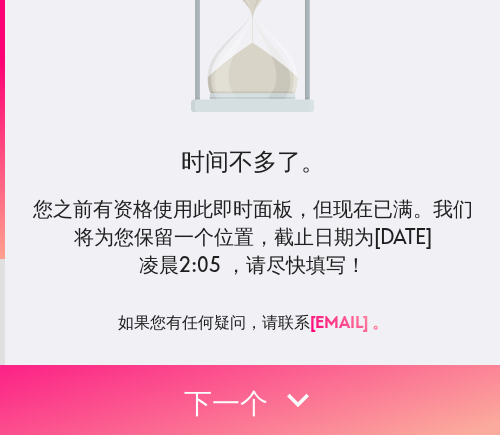 click 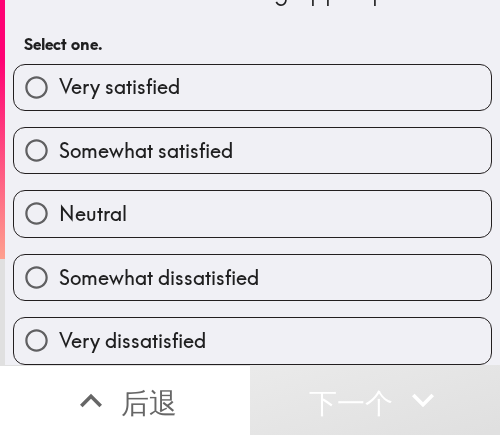 scroll, scrollTop: 93, scrollLeft: 0, axis: vertical 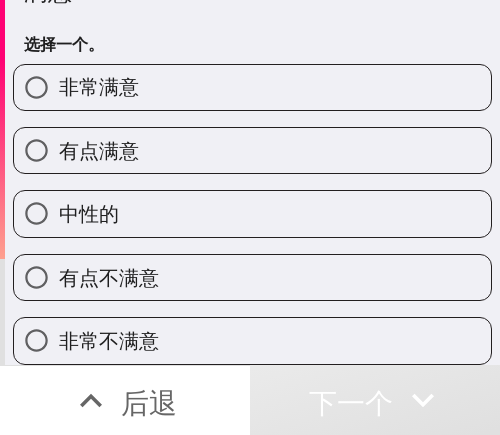 click on "有点满意" at bounding box center (252, 150) 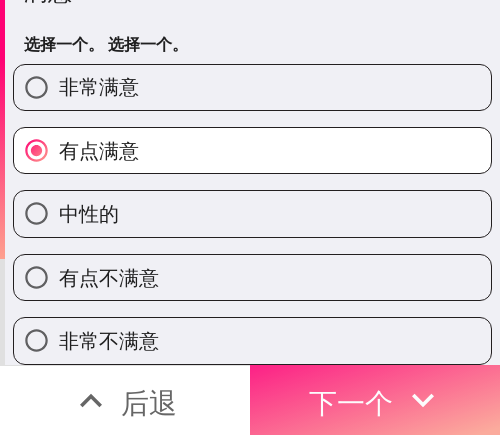 click on "下一个" at bounding box center (351, 402) 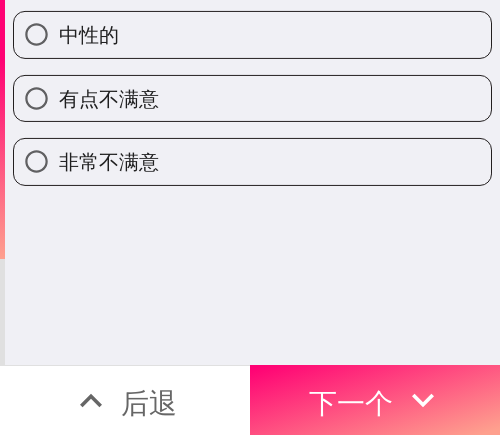 scroll, scrollTop: 0, scrollLeft: 0, axis: both 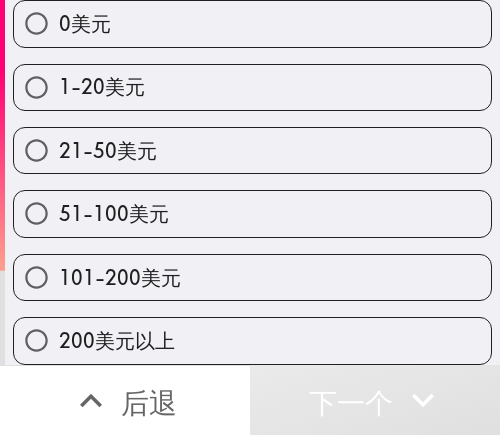 click on "21-50美元" at bounding box center (252, 150) 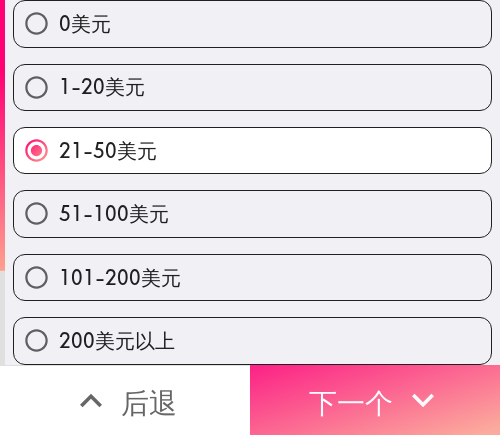 drag, startPoint x: 339, startPoint y: 386, endPoint x: 470, endPoint y: 386, distance: 131 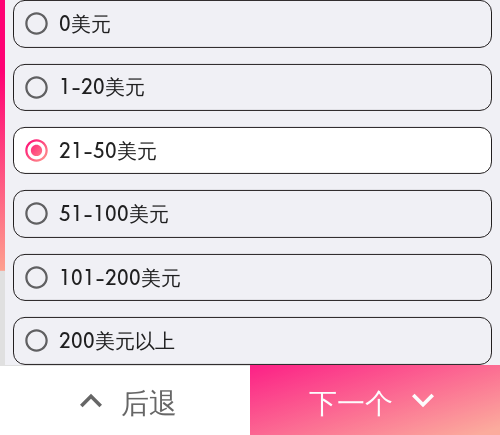scroll, scrollTop: 0, scrollLeft: 0, axis: both 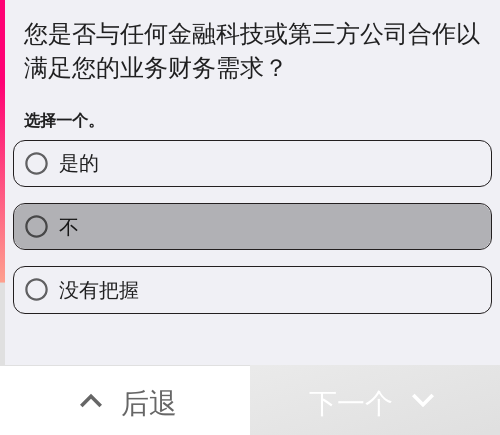 click on "不" at bounding box center (252, 226) 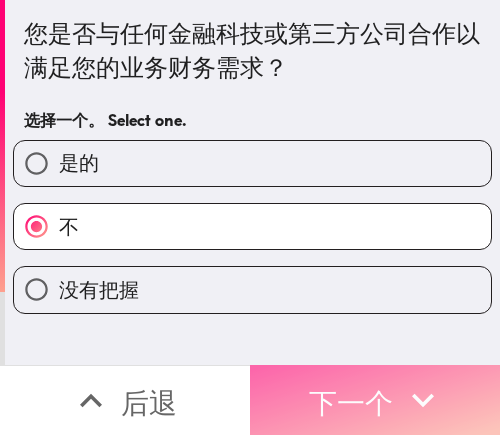 click 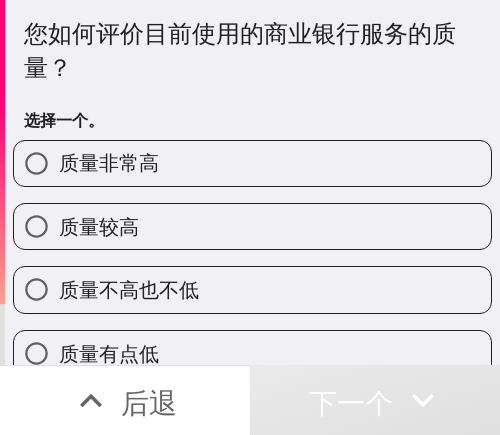 click on "质量较高" at bounding box center [252, 226] 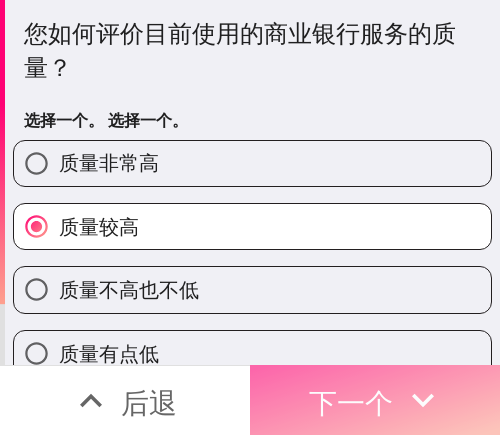 click 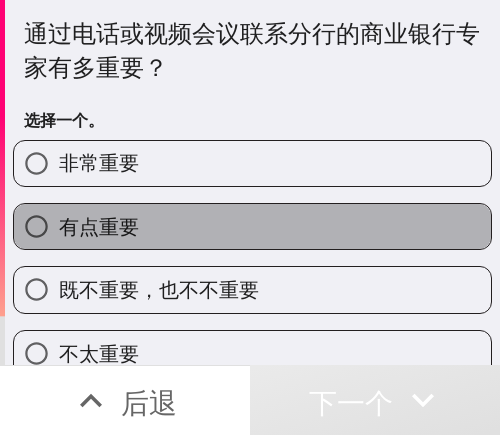 drag, startPoint x: 252, startPoint y: 234, endPoint x: 489, endPoint y: 234, distance: 237 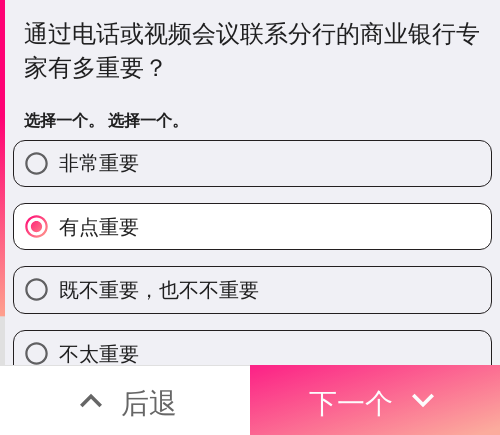 click on "下一个" at bounding box center [375, 400] 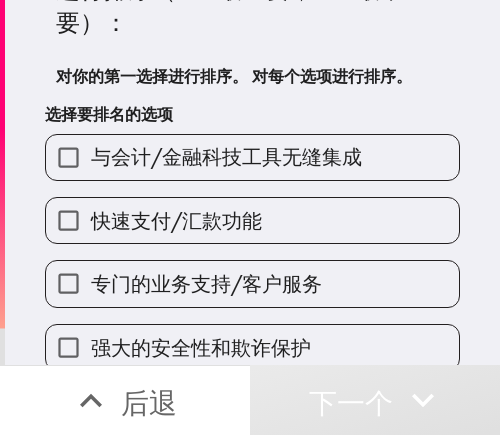 scroll, scrollTop: 200, scrollLeft: 0, axis: vertical 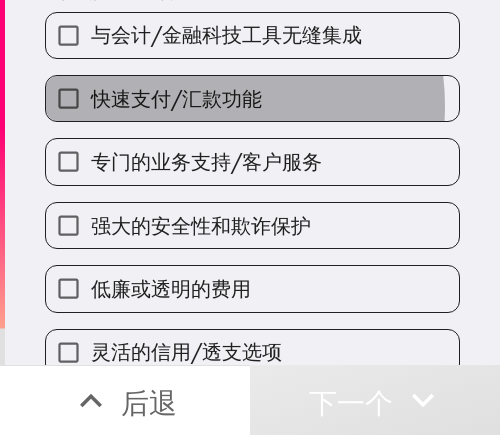 drag, startPoint x: 183, startPoint y: 106, endPoint x: 177, endPoint y: 162, distance: 56.32051 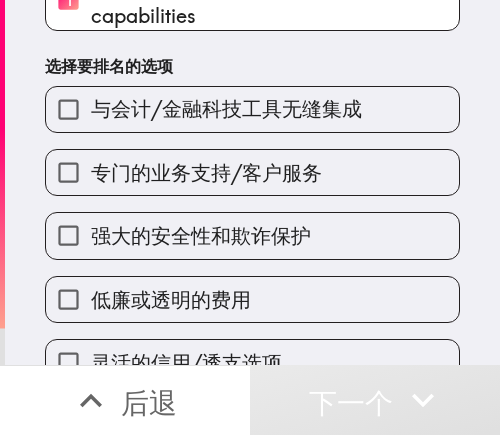 click on "强大的安全性和欺诈保护" at bounding box center (252, 235) 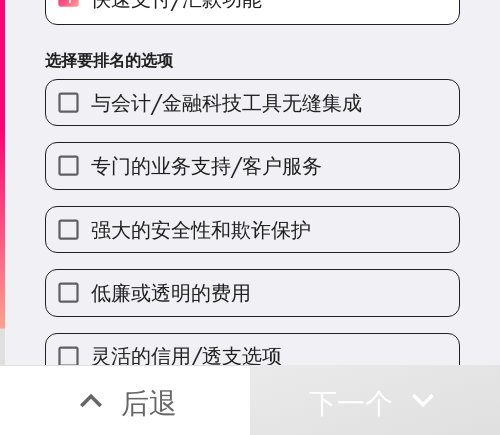 scroll, scrollTop: 197, scrollLeft: 0, axis: vertical 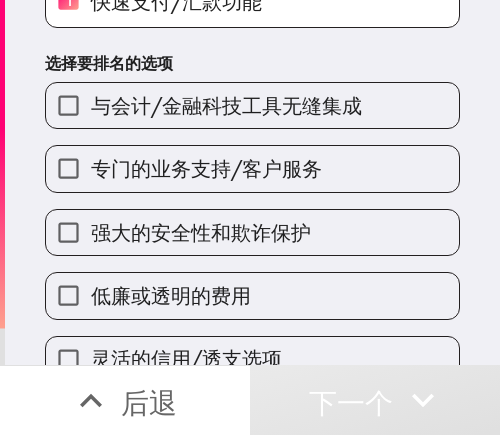 click on "强大的安全性和欺诈保护" at bounding box center (201, 232) 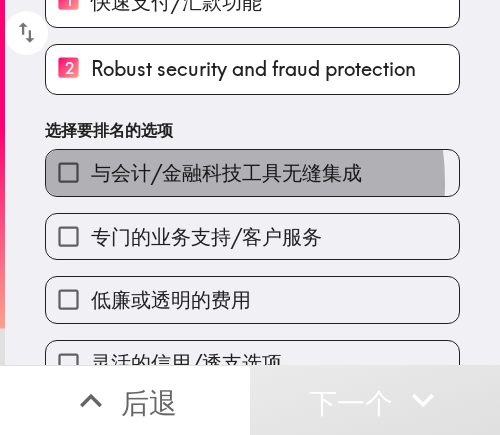 click on "与会计/金融科技工具无缝集成" at bounding box center (226, 172) 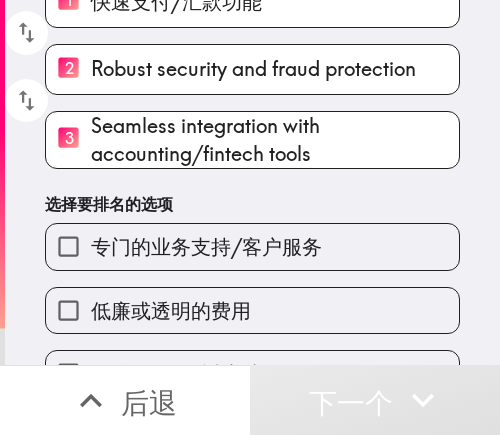 click on "专门的业务支持/客户服务" at bounding box center (206, 246) 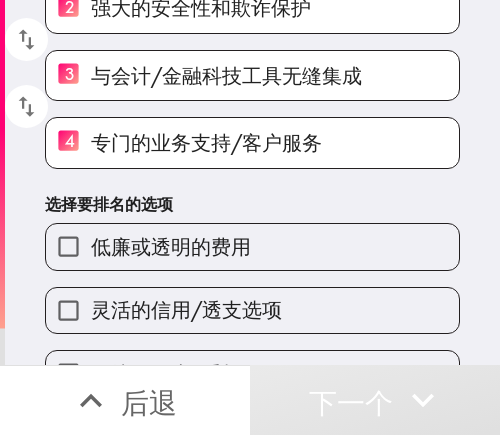 scroll, scrollTop: 308, scrollLeft: 0, axis: vertical 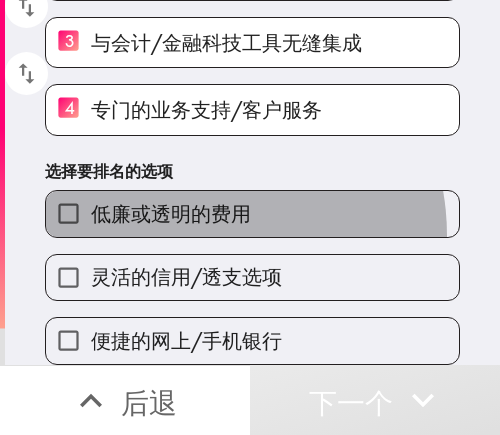 click on "低廉或透明的费用" at bounding box center [252, 213] 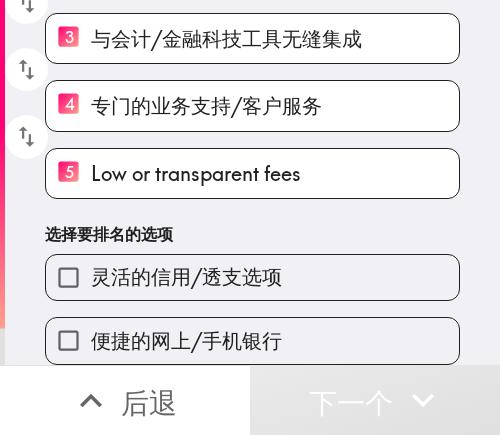 click on "灵活的信用/透支选项" at bounding box center (252, 277) 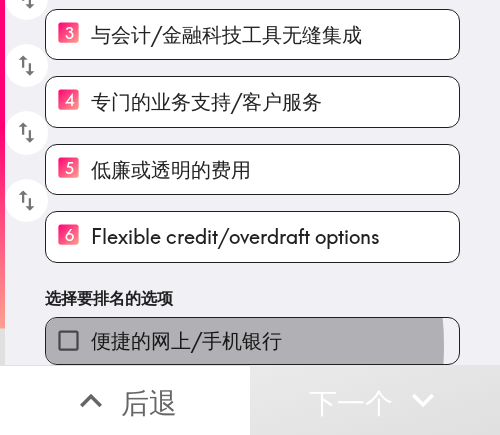 drag, startPoint x: 160, startPoint y: 336, endPoint x: 439, endPoint y: 272, distance: 286.2464 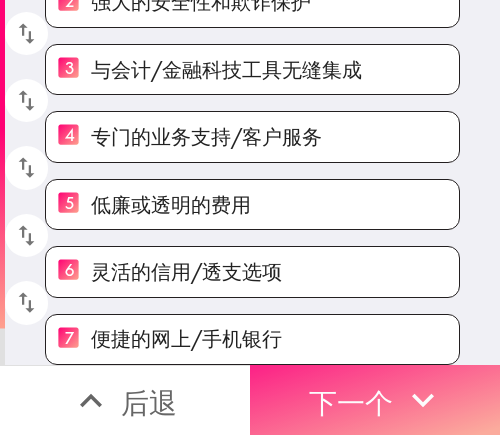 click 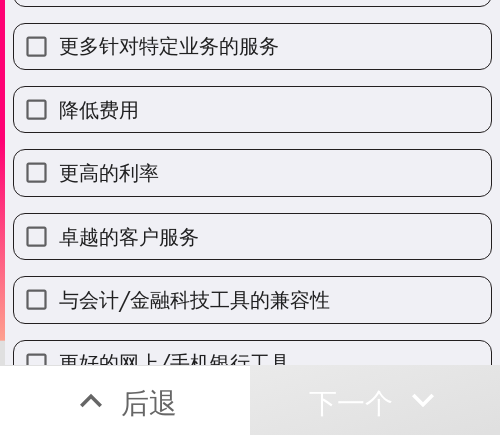 scroll, scrollTop: 147, scrollLeft: 0, axis: vertical 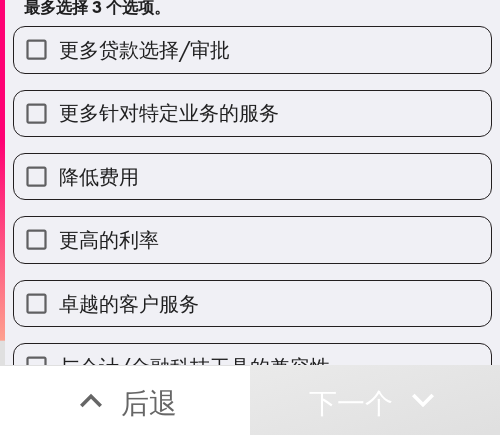 click on "降低费用" at bounding box center (252, 176) 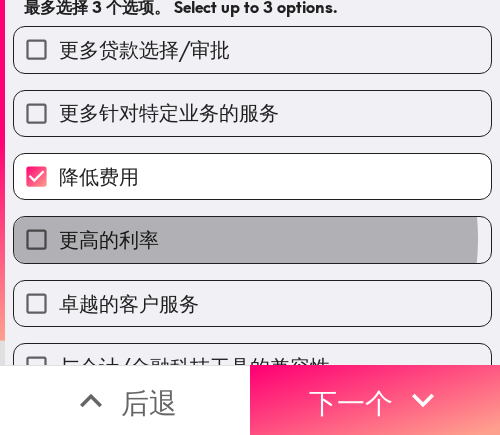 click on "更高的利率" at bounding box center (252, 239) 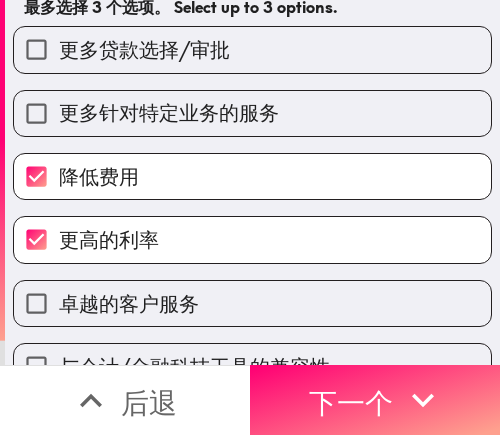 click on "降低费用" at bounding box center [244, 168] 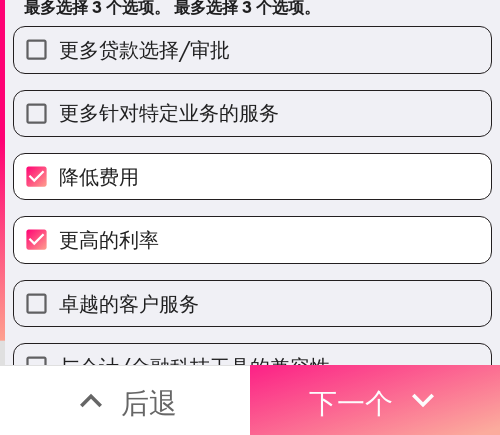 click on "下一个" at bounding box center (375, 400) 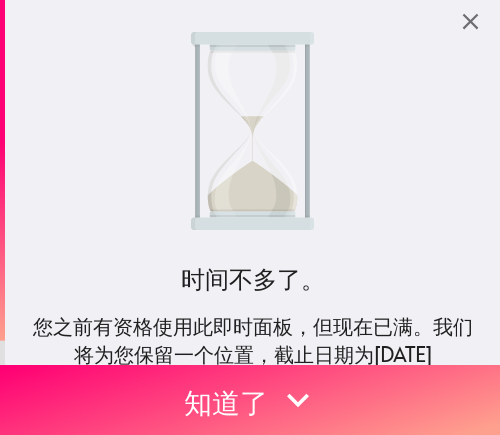 scroll, scrollTop: 0, scrollLeft: 0, axis: both 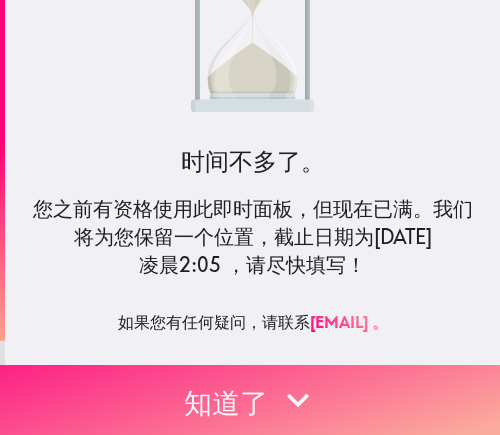 click on "知道了" at bounding box center [250, 400] 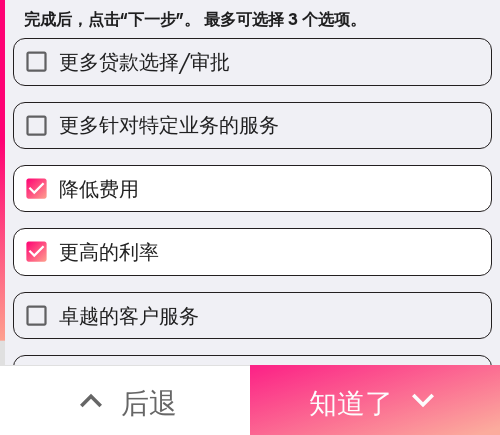 click on "知道了" at bounding box center (351, 402) 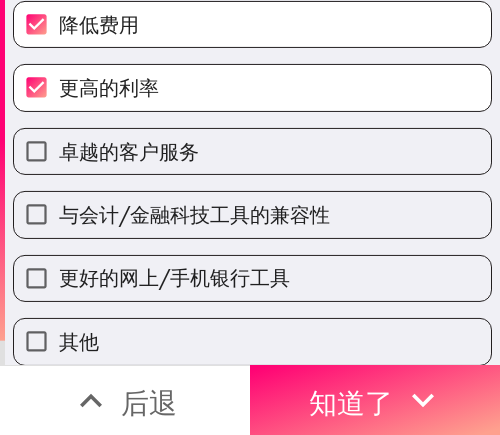 scroll, scrollTop: 0, scrollLeft: 0, axis: both 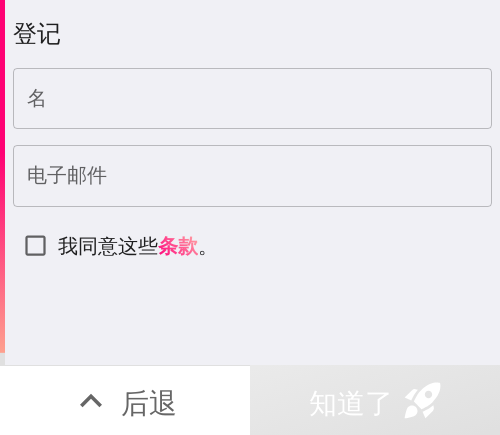 drag, startPoint x: 210, startPoint y: 85, endPoint x: 229, endPoint y: 85, distance: 19 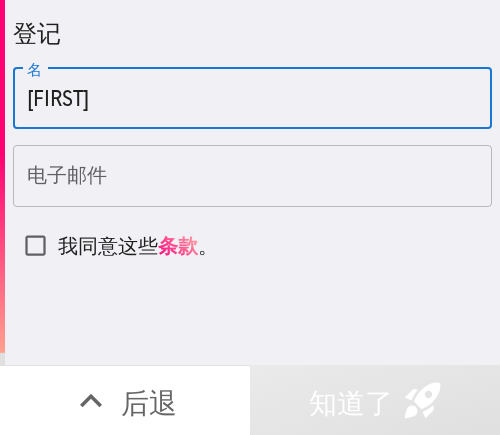 type on "[FIRST]" 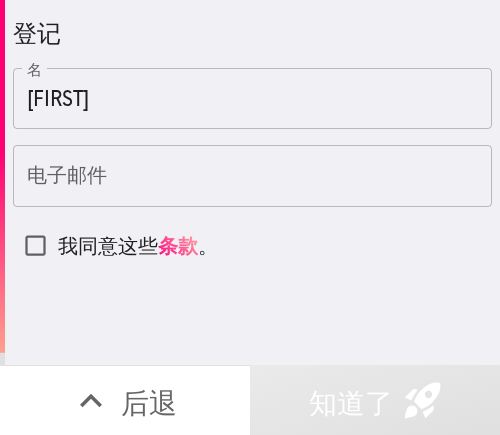 click on "电子邮件" at bounding box center (252, 176) 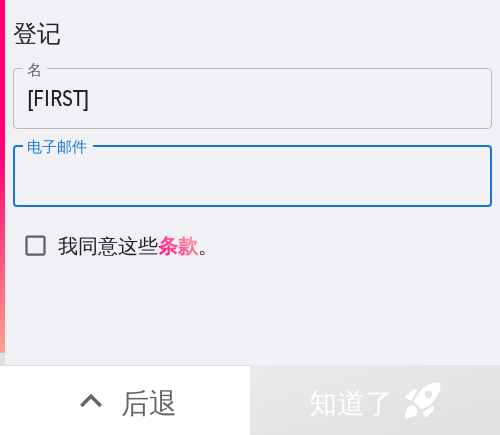 paste on "[EMAIL]" 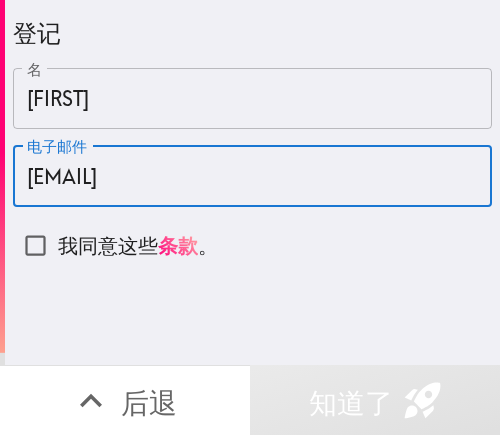 type on "[EMAIL]" 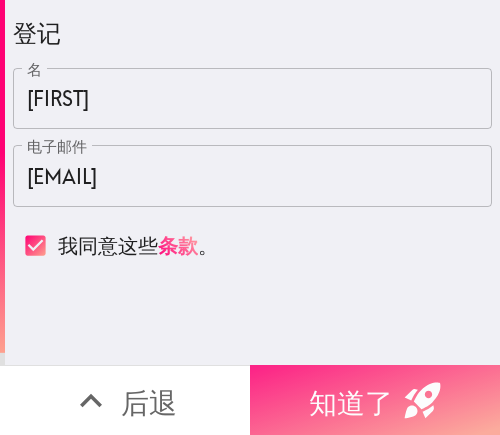 click on "知道了" at bounding box center (351, 402) 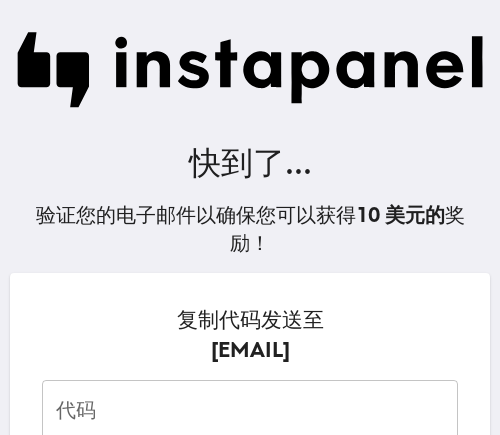 click on "代码" at bounding box center [250, 411] 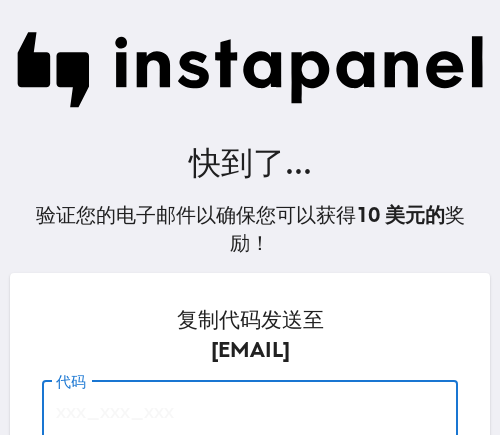 paste on "4EA_KMh_7uQ" 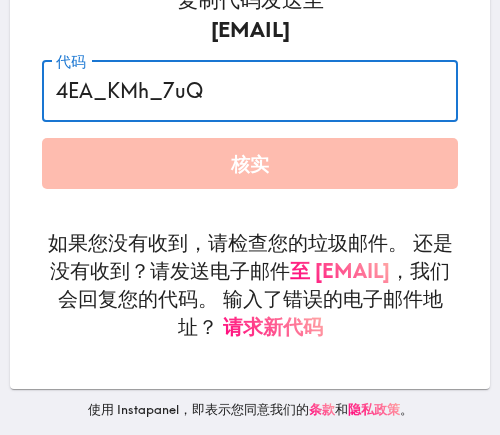 type on "4EA_KMh_7uQ" 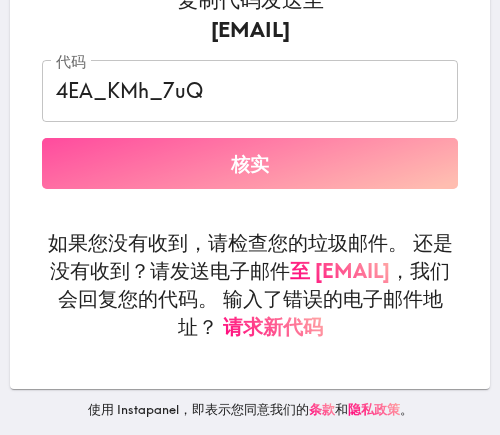 click on "核实" at bounding box center (250, 164) 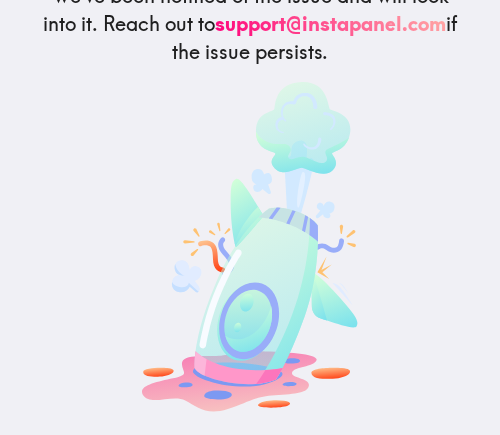 scroll, scrollTop: 0, scrollLeft: 0, axis: both 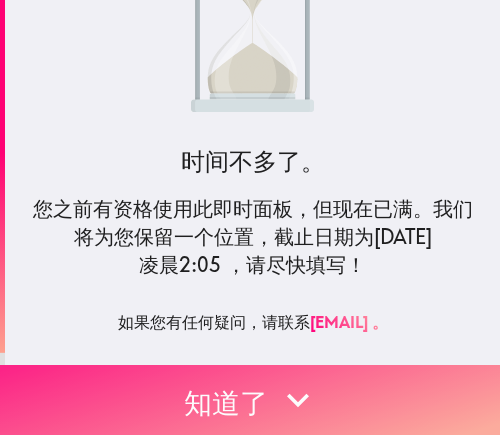 click on "知道了" at bounding box center (226, 402) 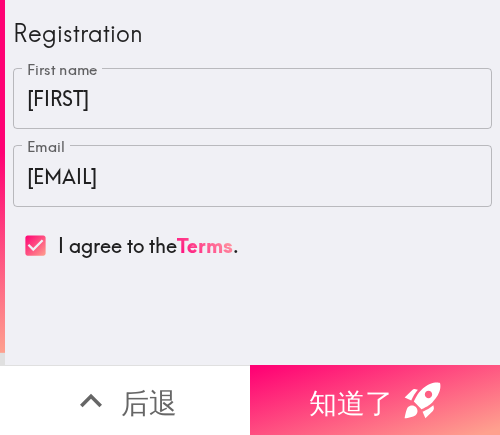 scroll, scrollTop: 0, scrollLeft: 0, axis: both 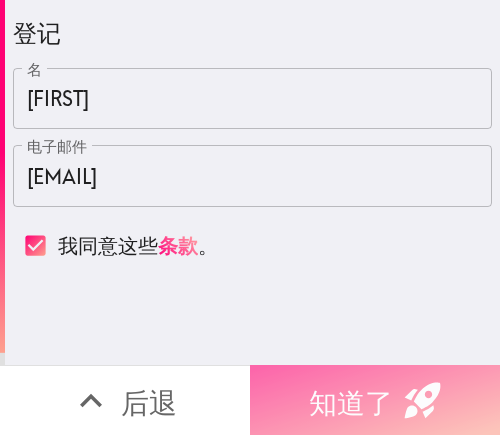 click on "知道了" at bounding box center [351, 402] 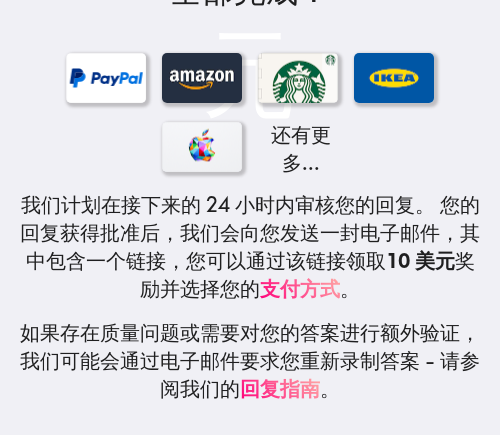 scroll, scrollTop: 433, scrollLeft: 0, axis: vertical 